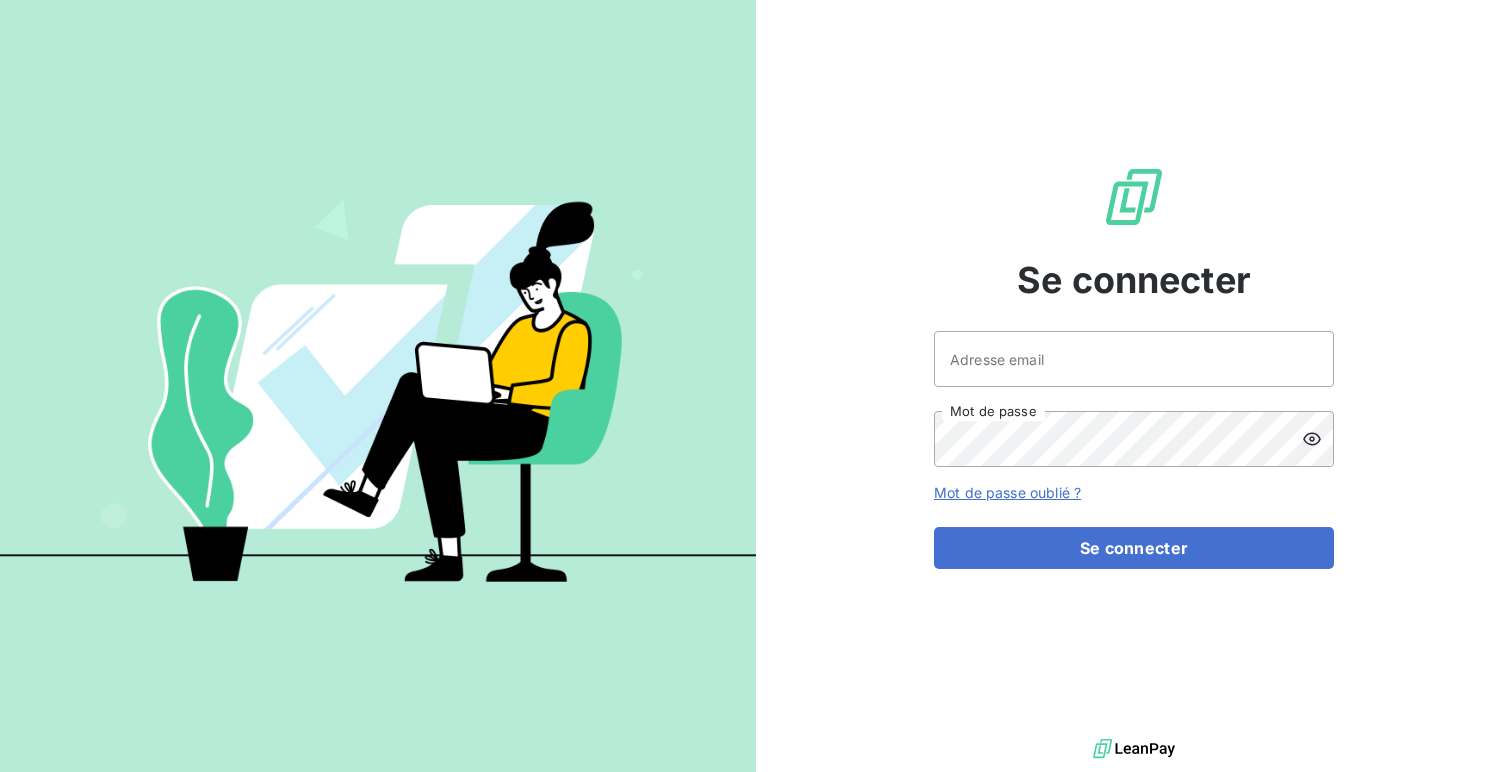 scroll, scrollTop: 0, scrollLeft: 0, axis: both 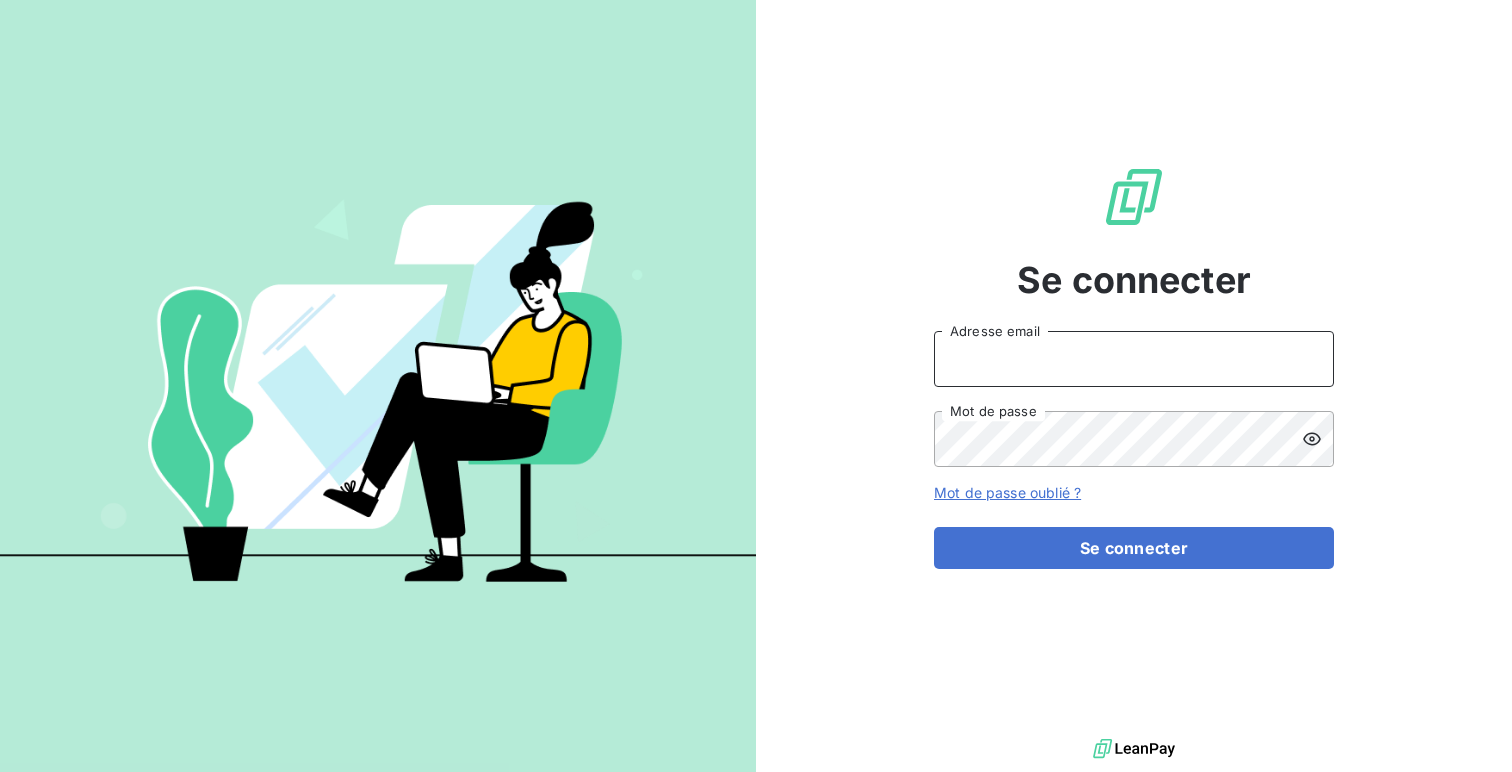 click on "Adresse email" at bounding box center (1134, 359) 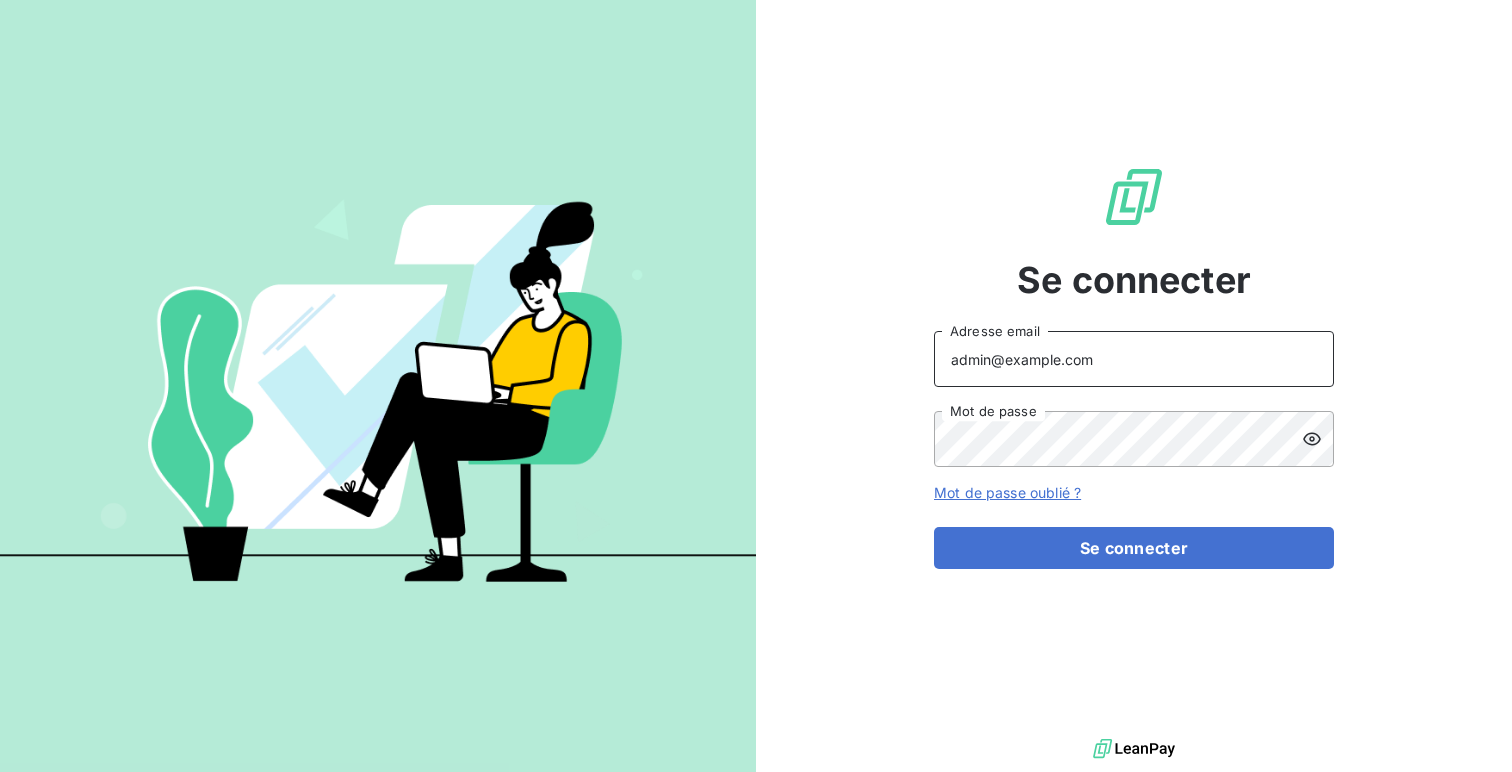 type on "admin@login" 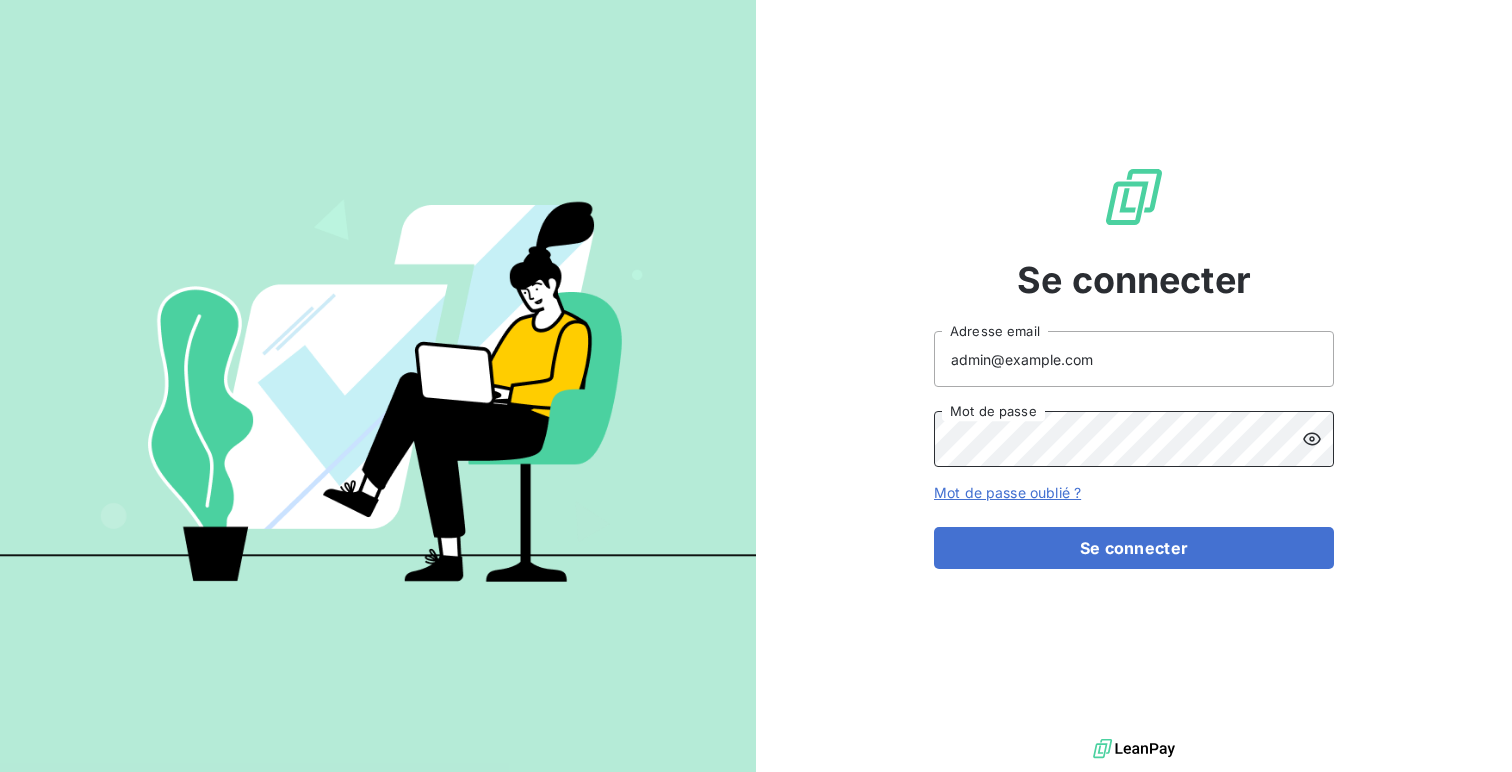 click on "Se connecter" at bounding box center [1134, 548] 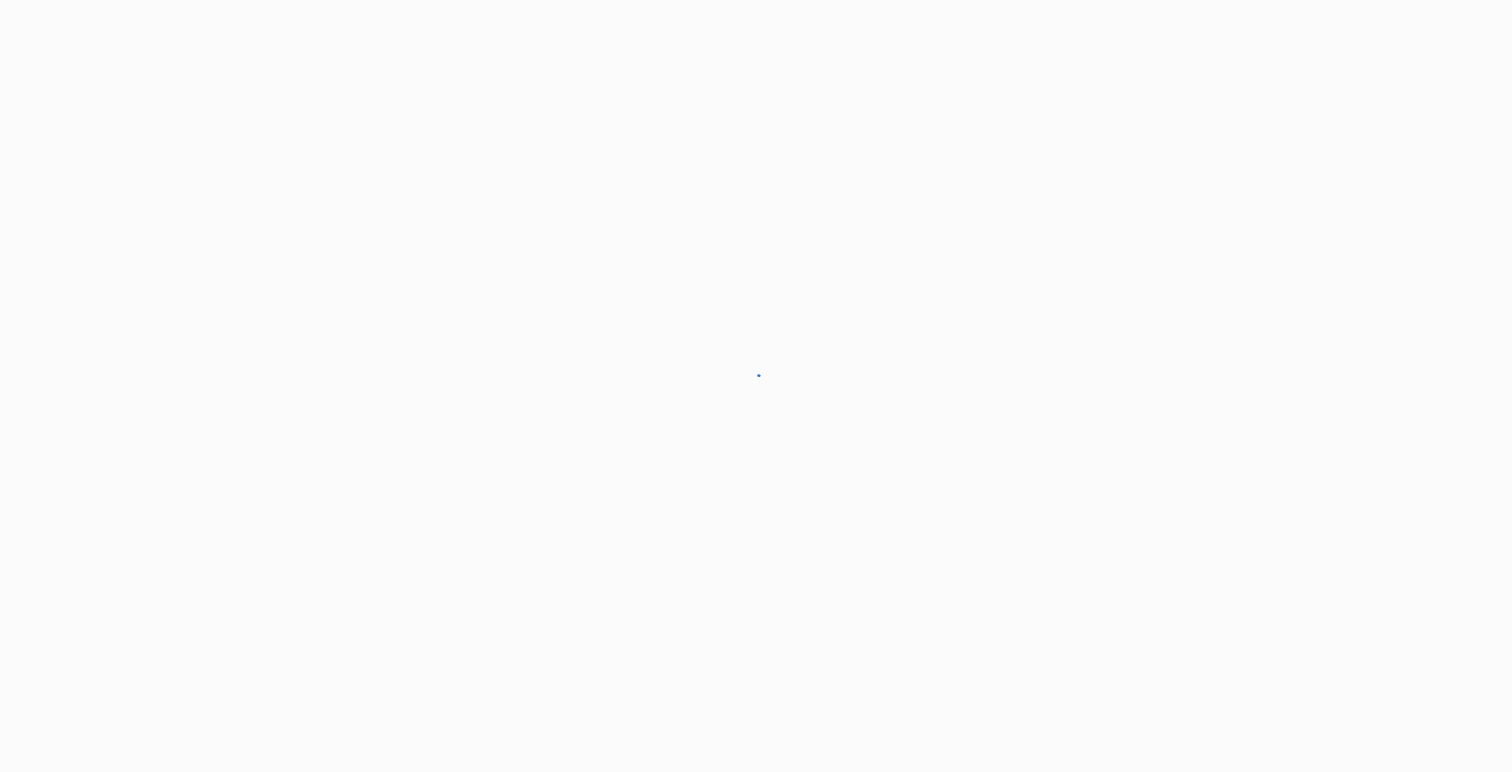 scroll, scrollTop: 0, scrollLeft: 0, axis: both 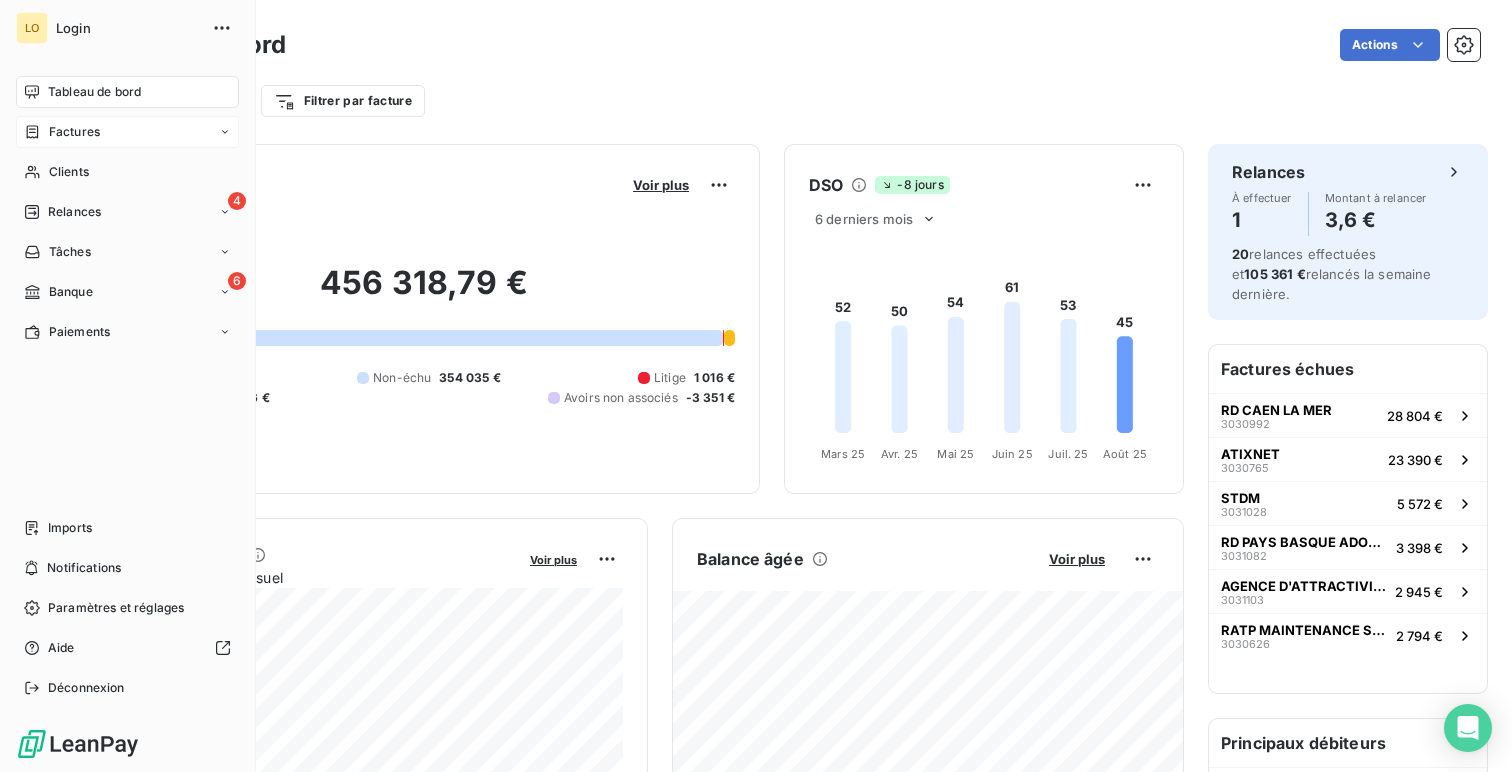 click on "Factures" at bounding box center [74, 132] 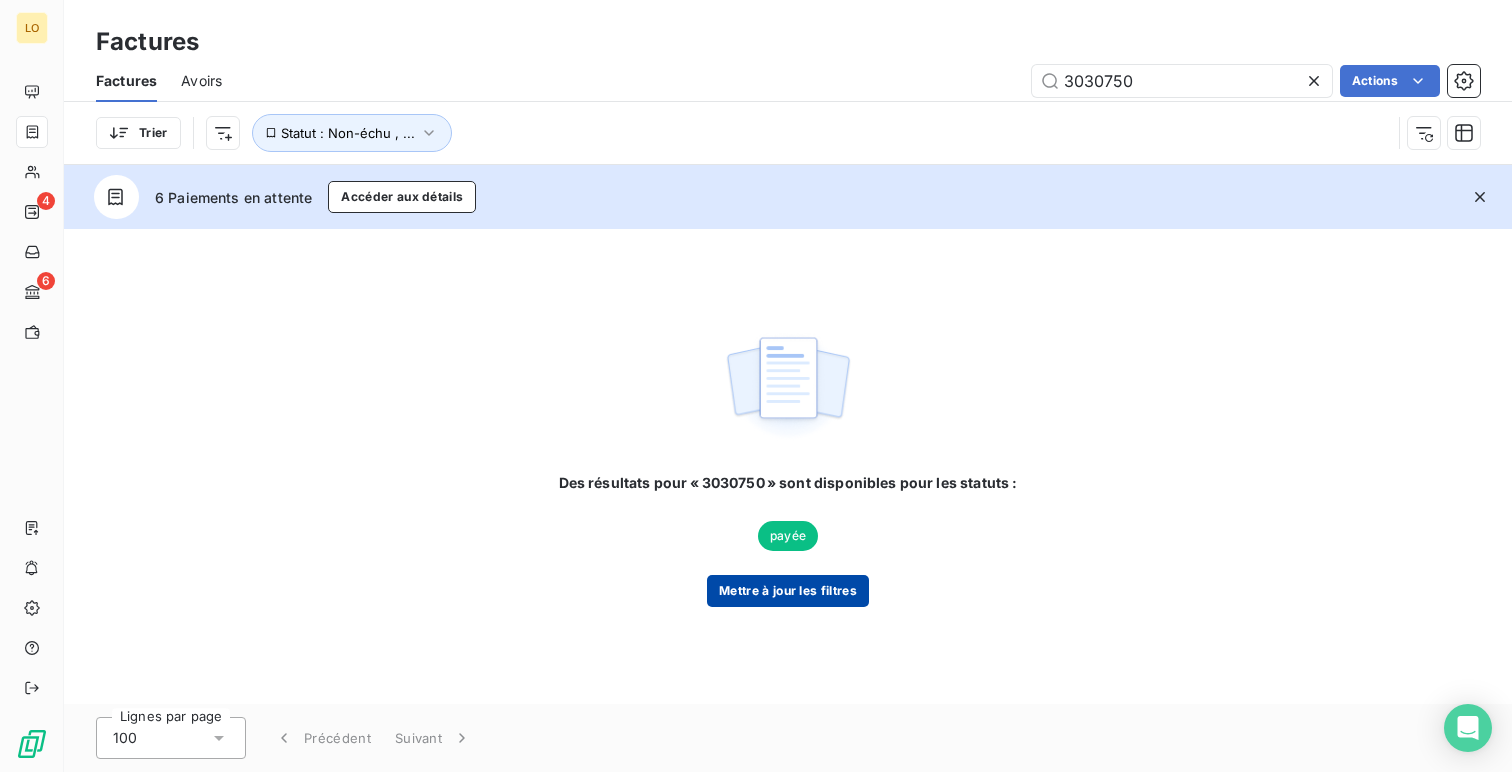 type on "3030750" 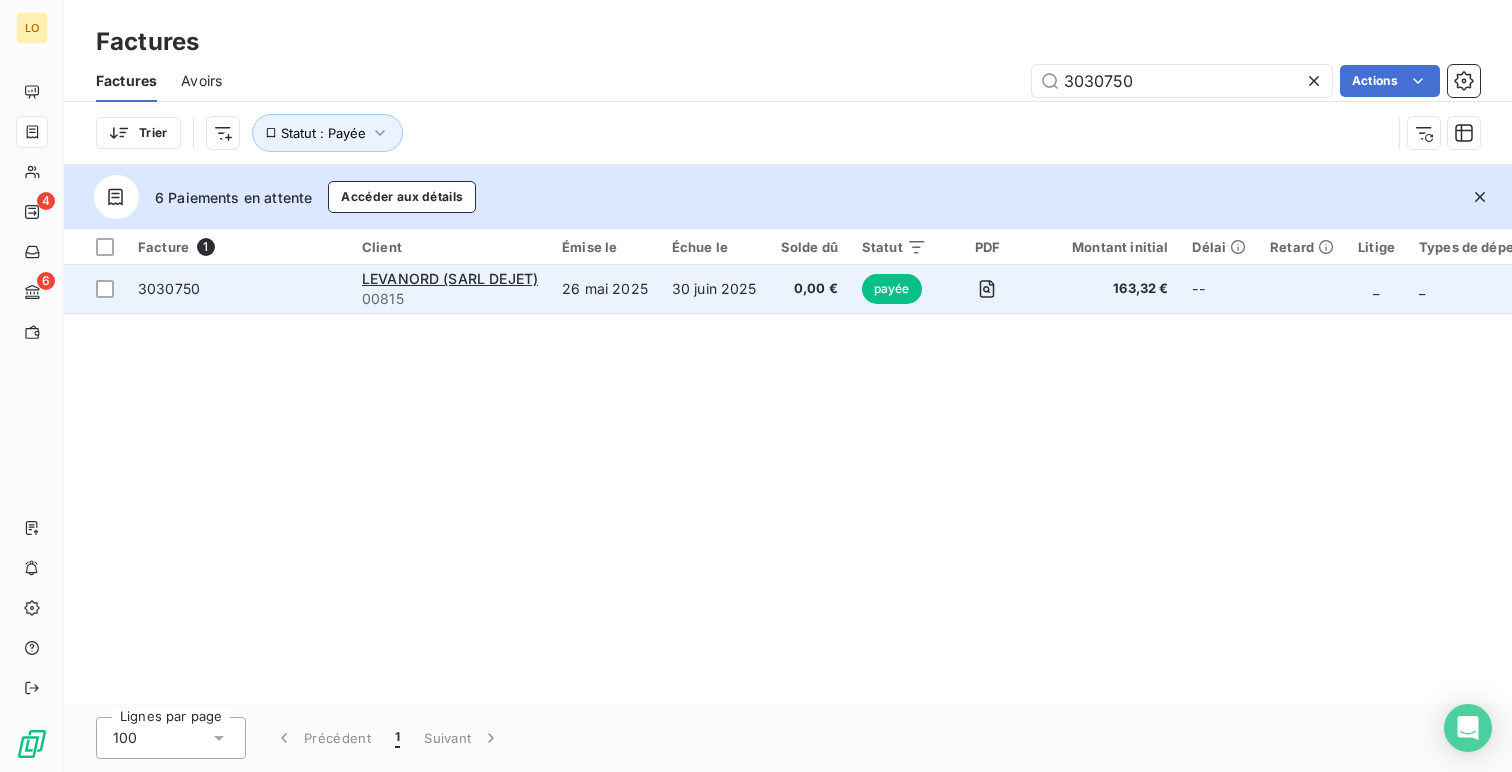 click on "3030750" at bounding box center [238, 289] 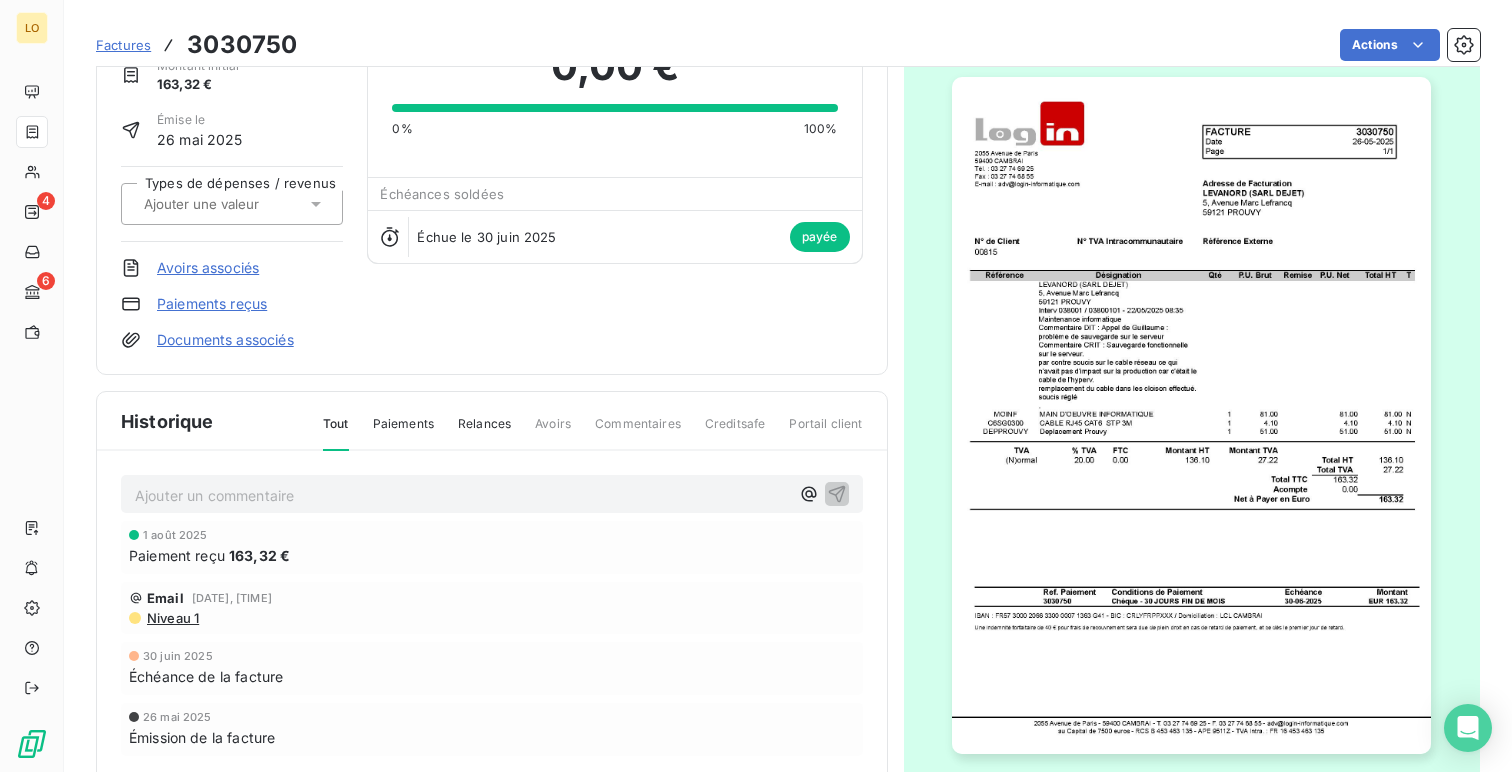 scroll, scrollTop: 0, scrollLeft: 0, axis: both 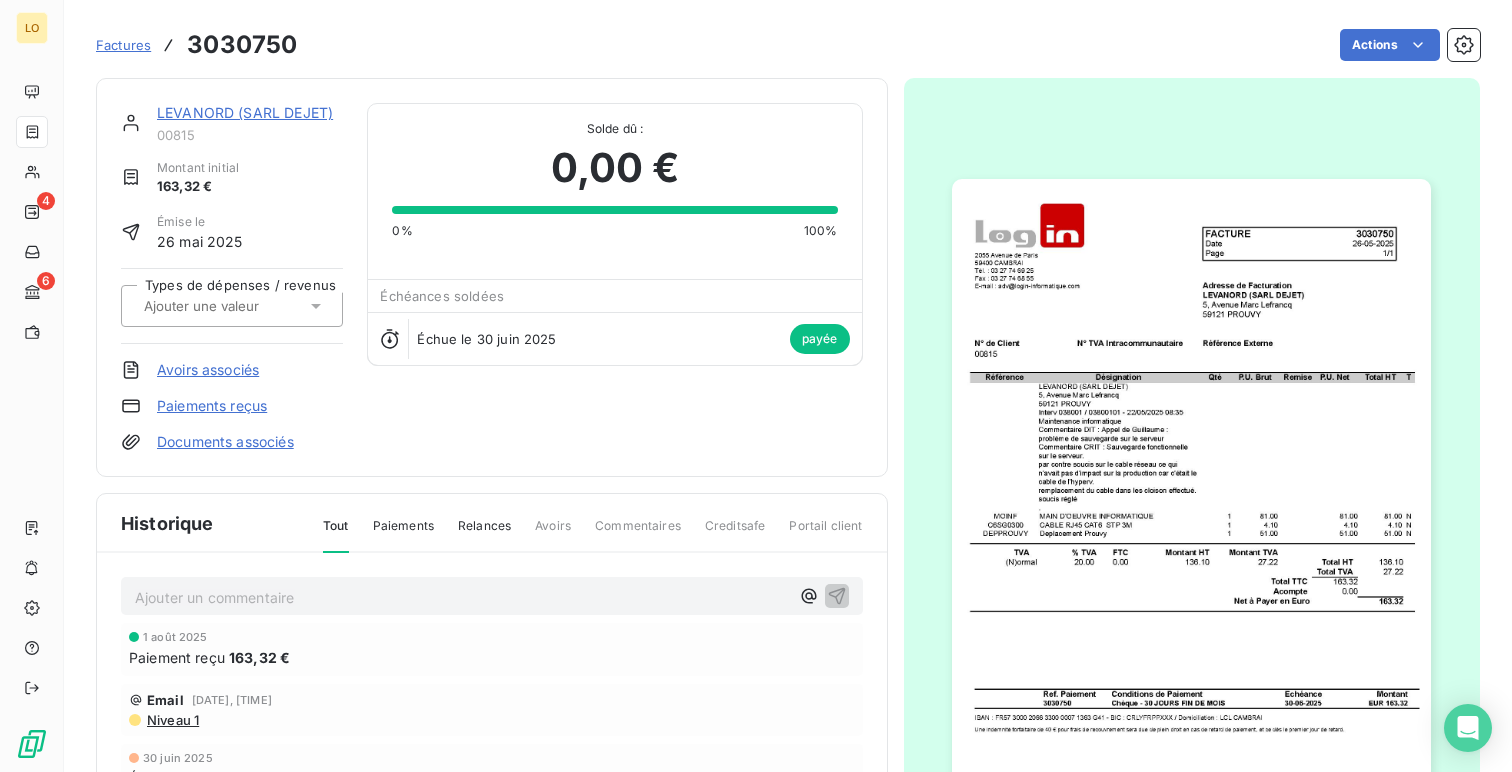 click on "LEVANORD (SARL DEJET)" at bounding box center (245, 112) 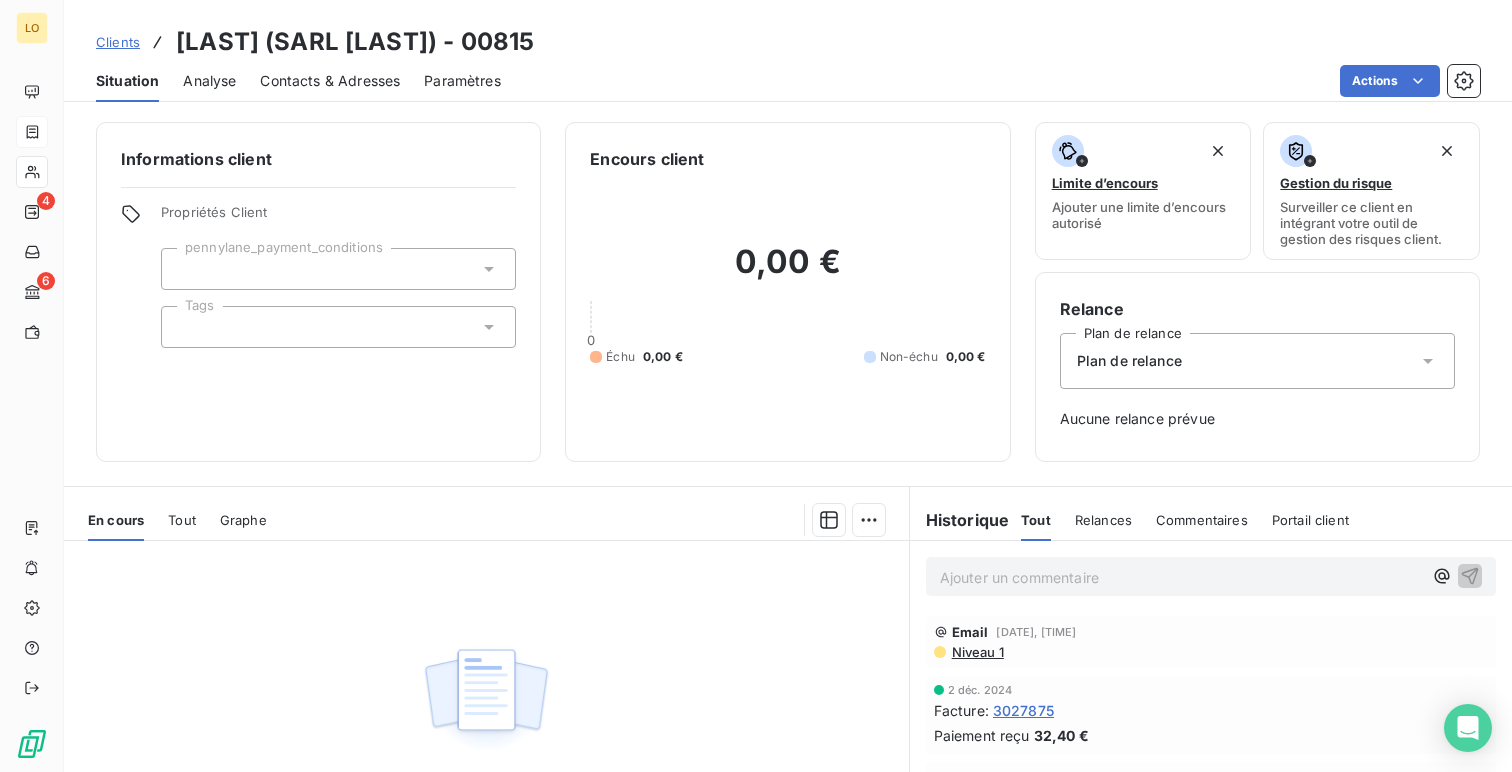 scroll, scrollTop: 214, scrollLeft: 0, axis: vertical 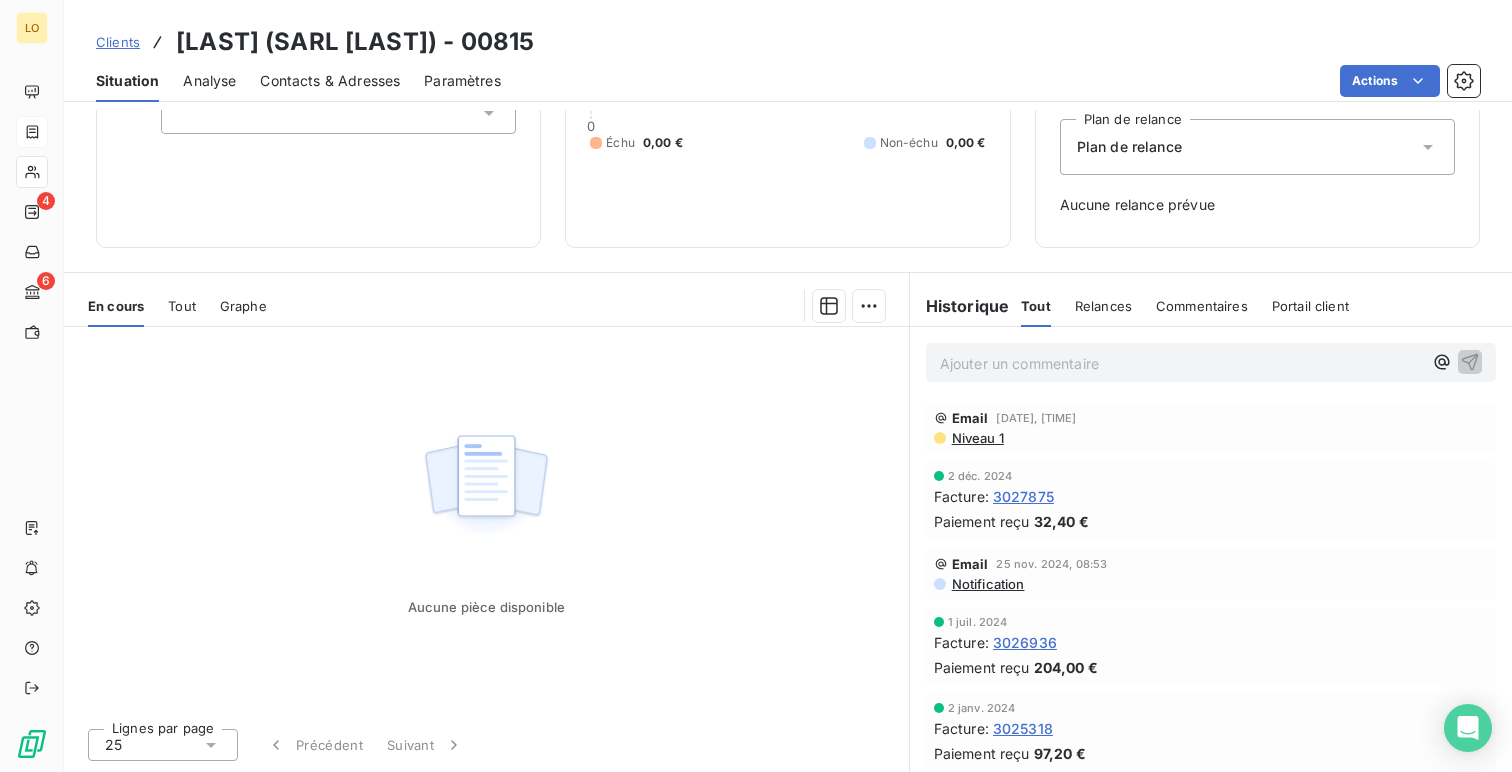 click on "Tout" at bounding box center [182, 306] 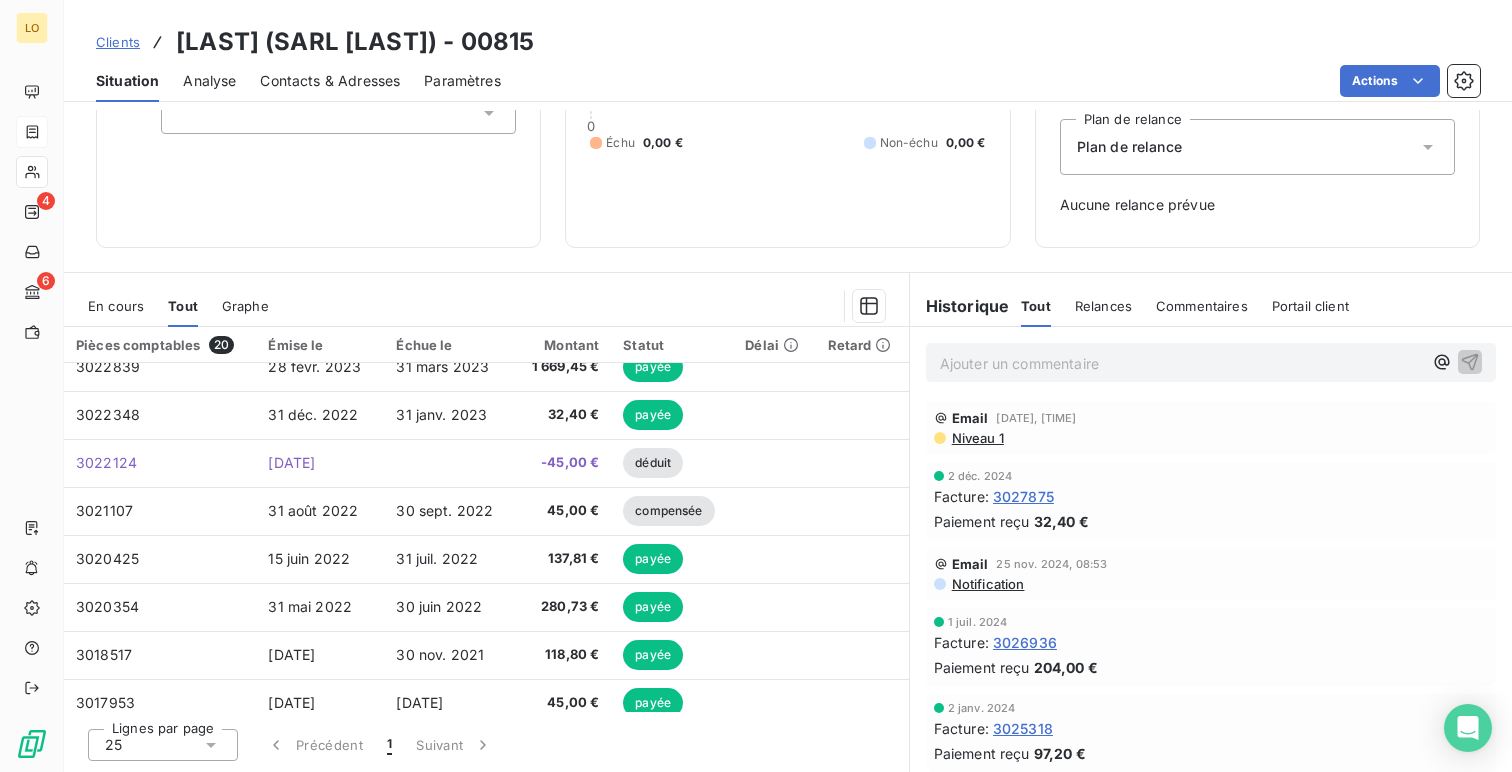 scroll, scrollTop: 0, scrollLeft: 0, axis: both 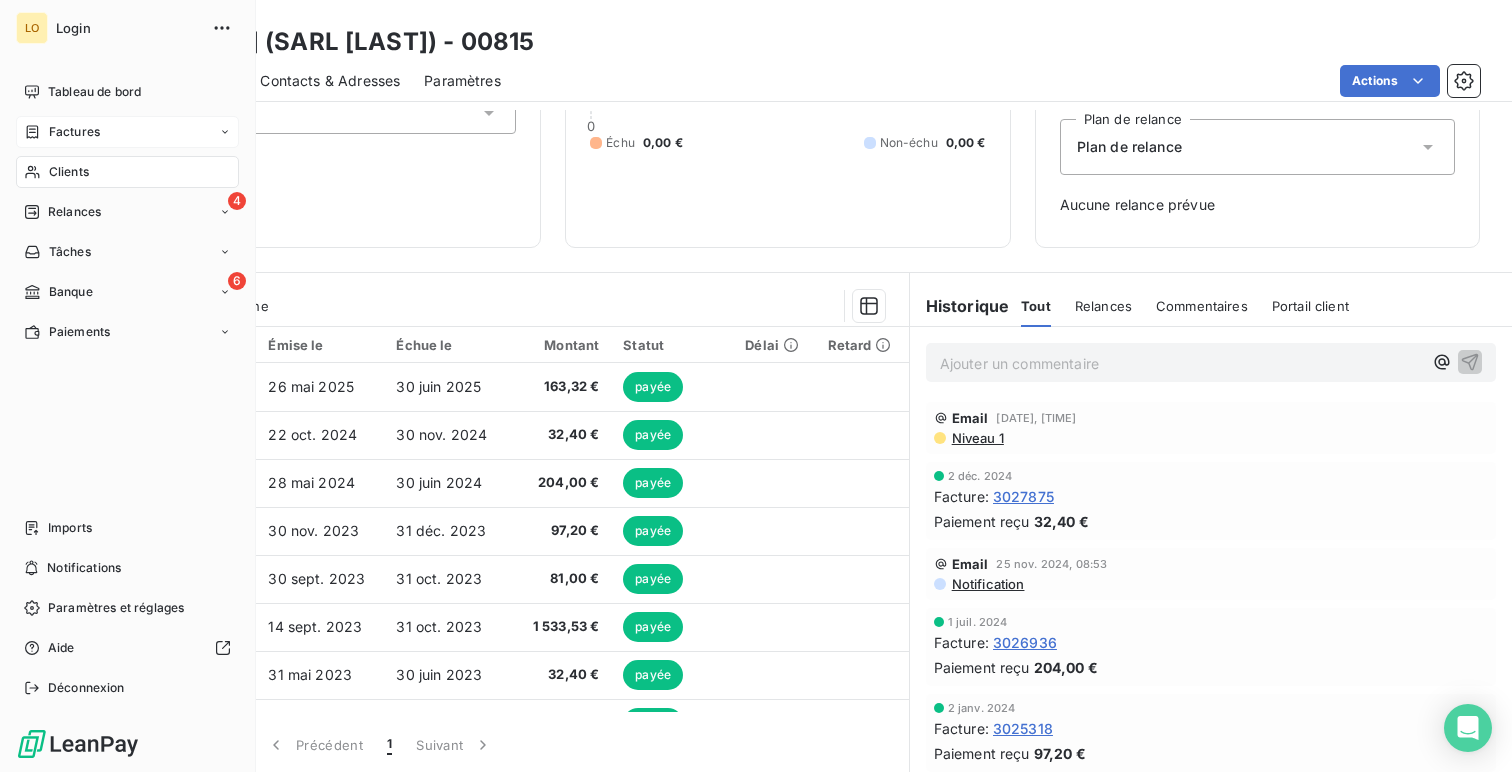 click on "Factures" at bounding box center (62, 132) 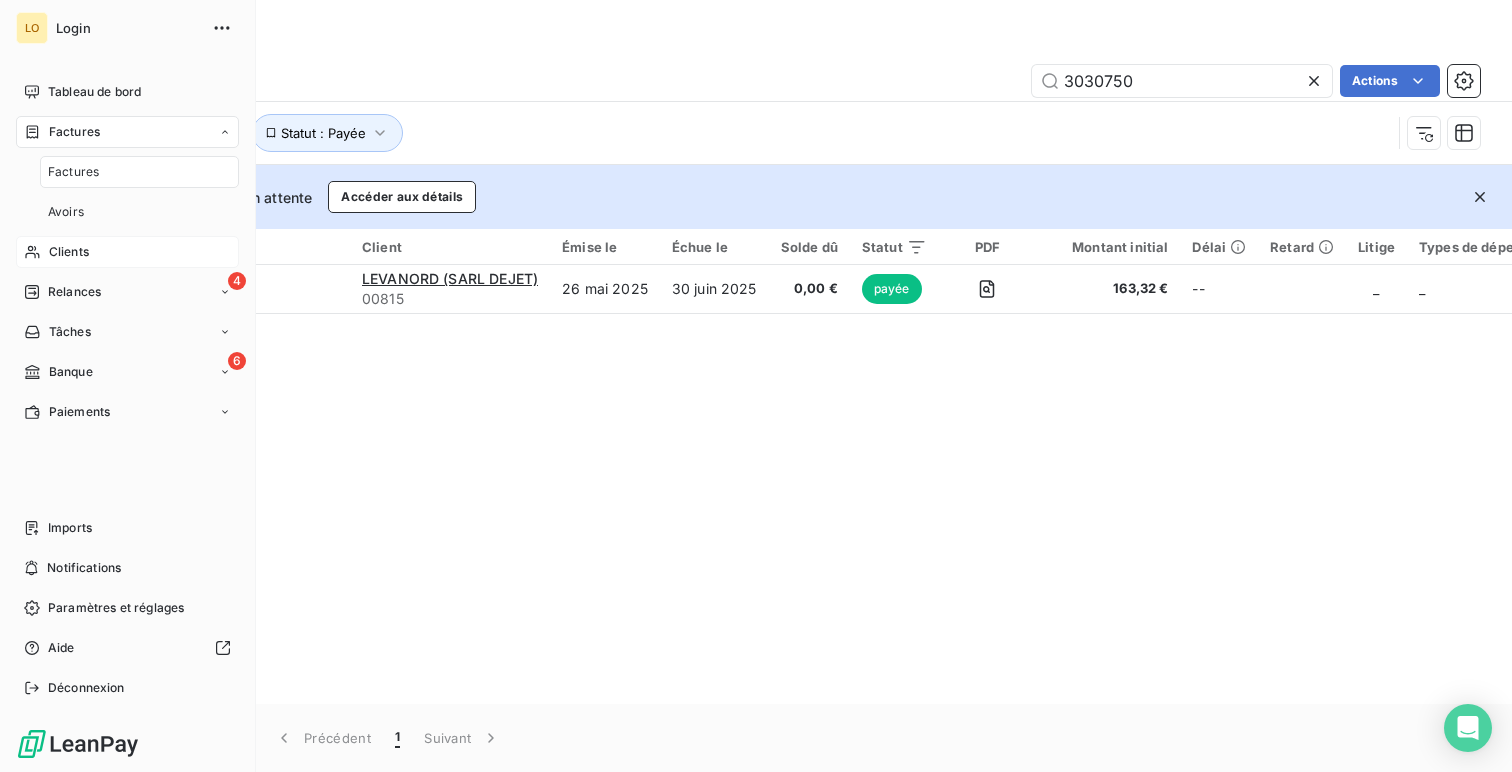 click on "Clients" at bounding box center (127, 252) 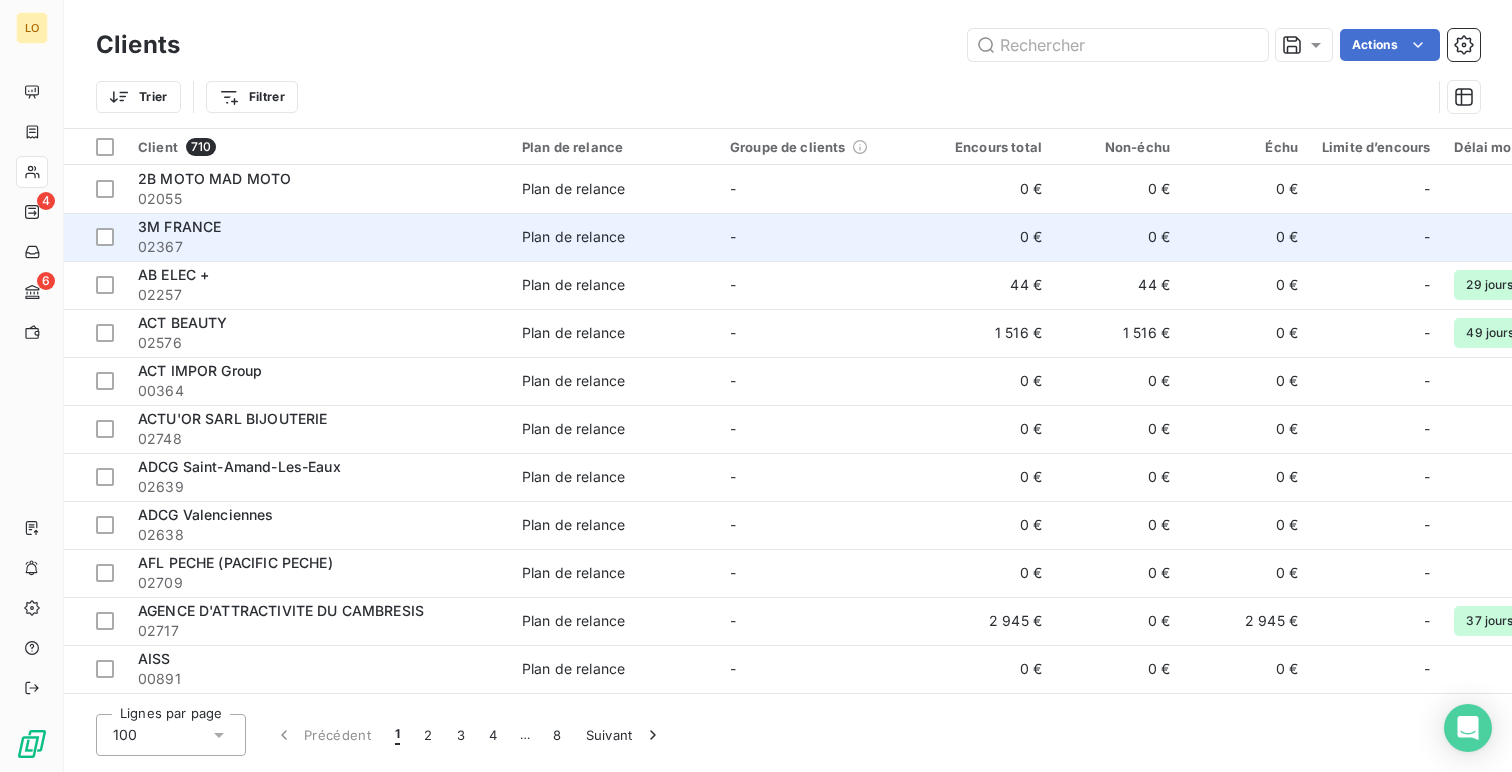 type on "3030750" 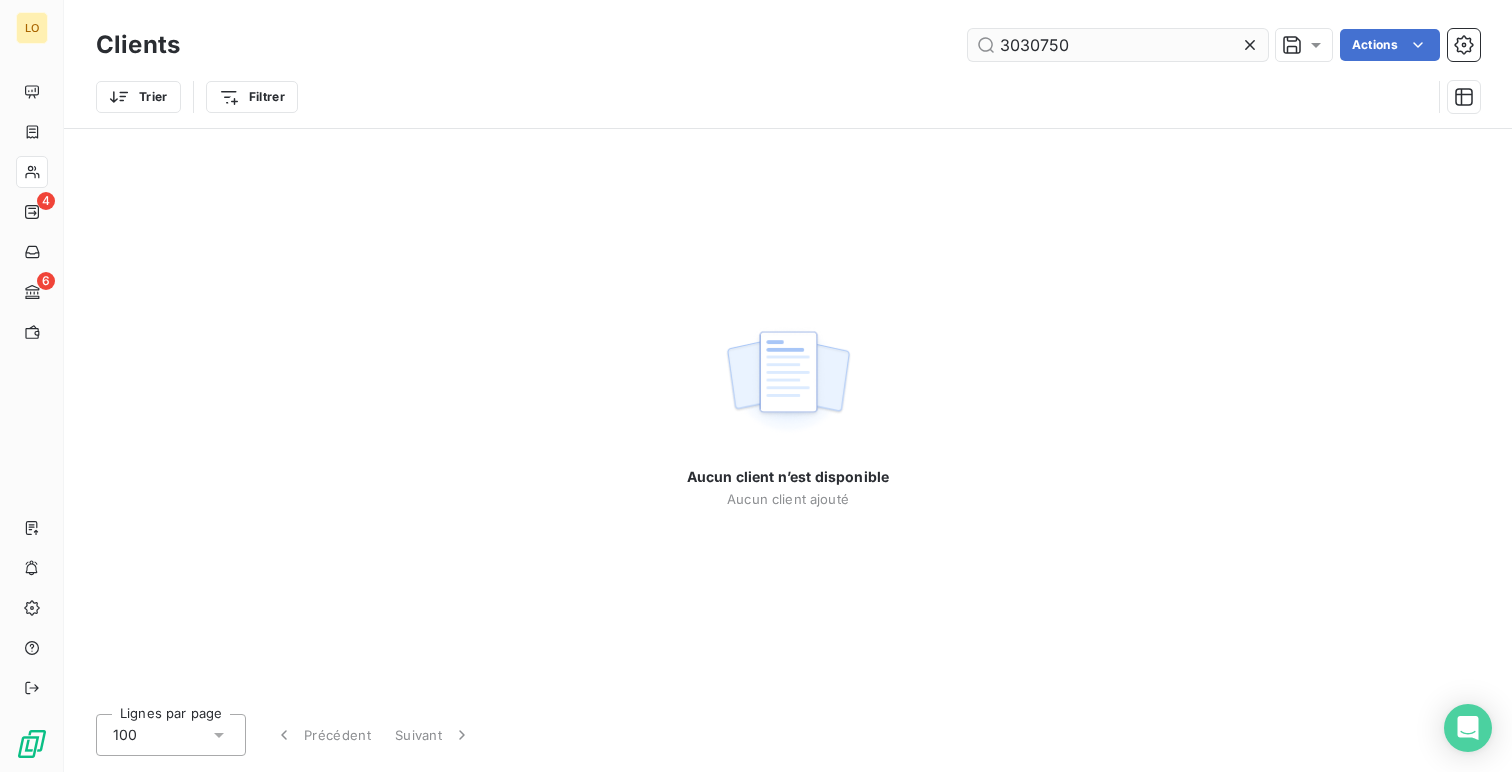 click on "3030750" at bounding box center (1118, 45) 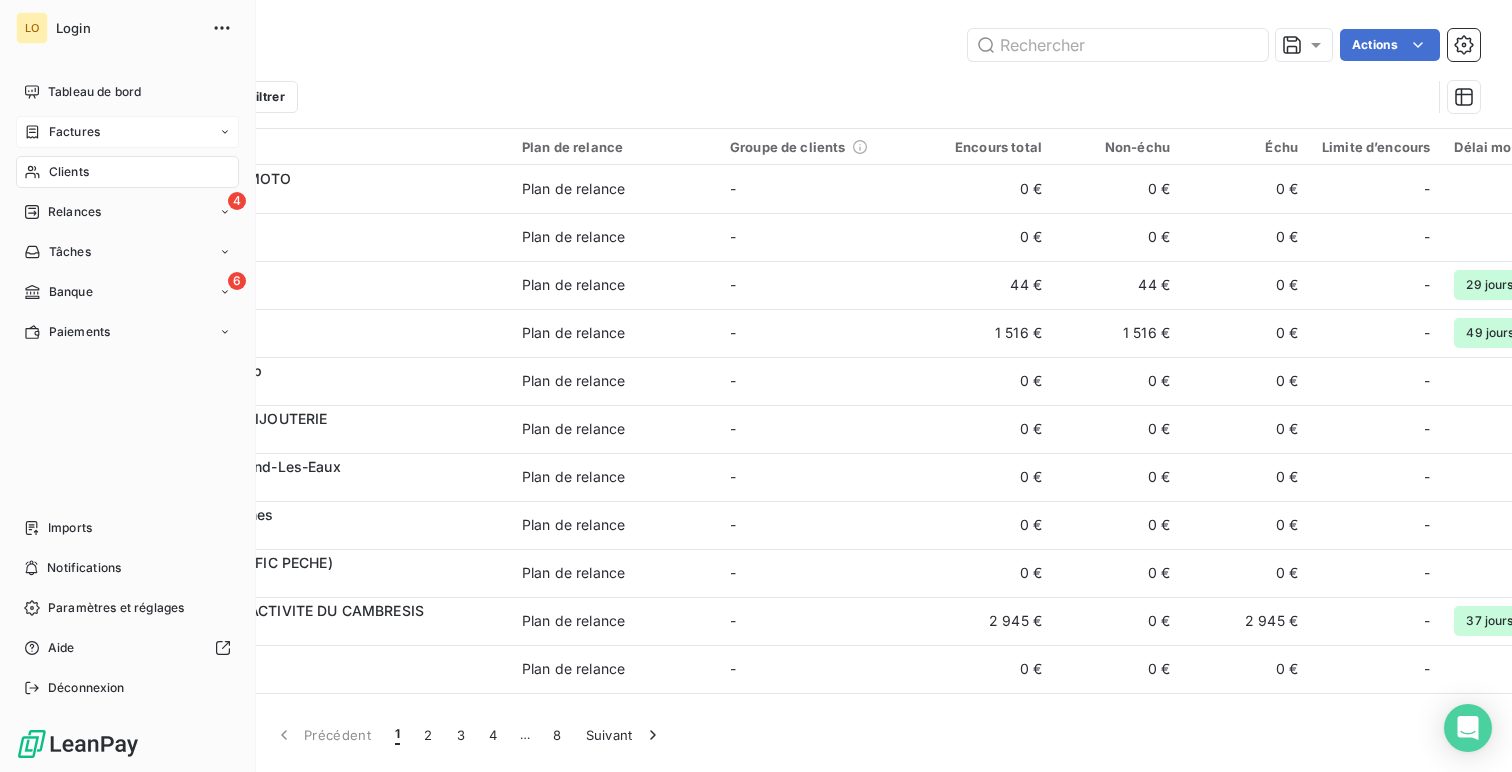 click on "Factures" at bounding box center (127, 132) 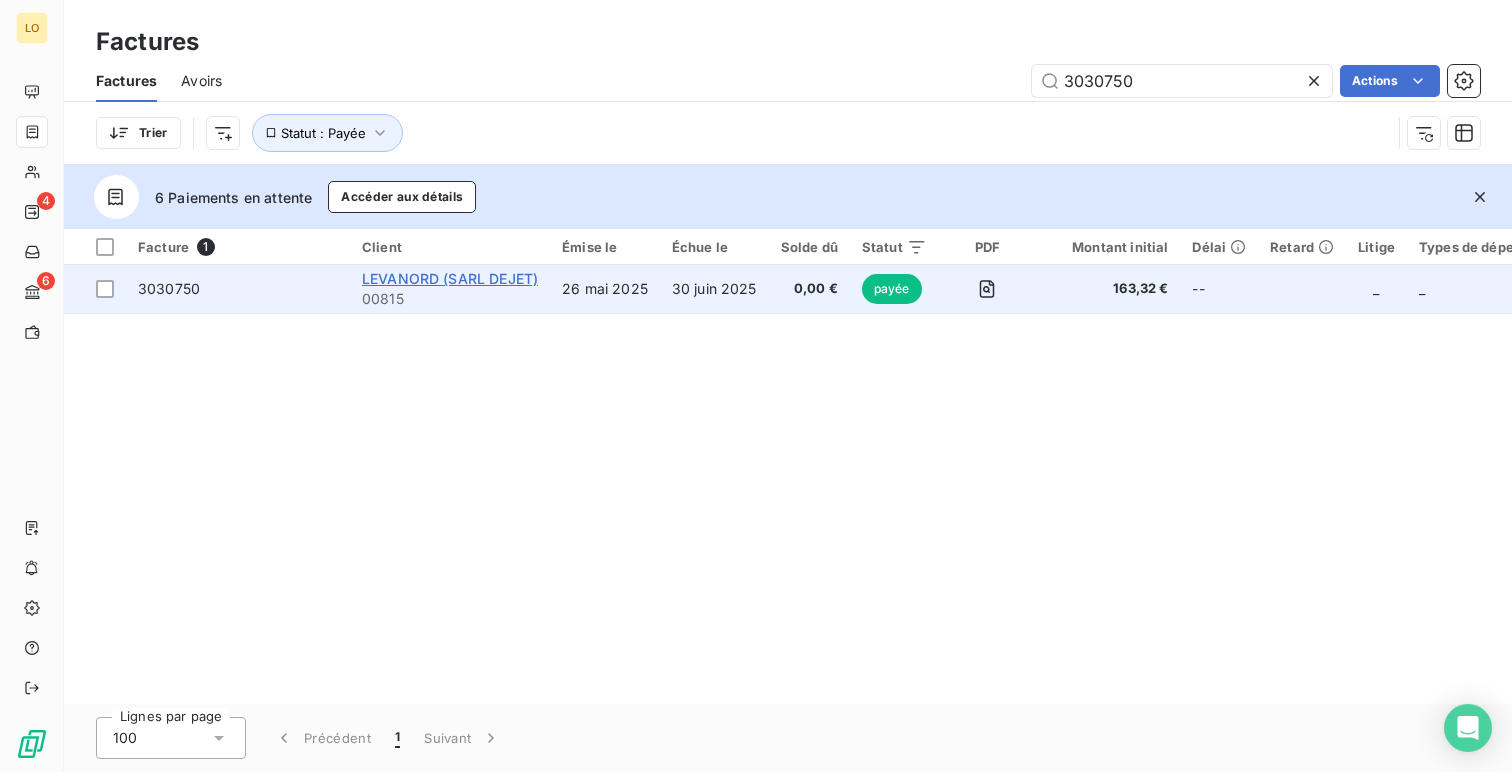 click on "LEVANORD (SARL DEJET)" at bounding box center [450, 278] 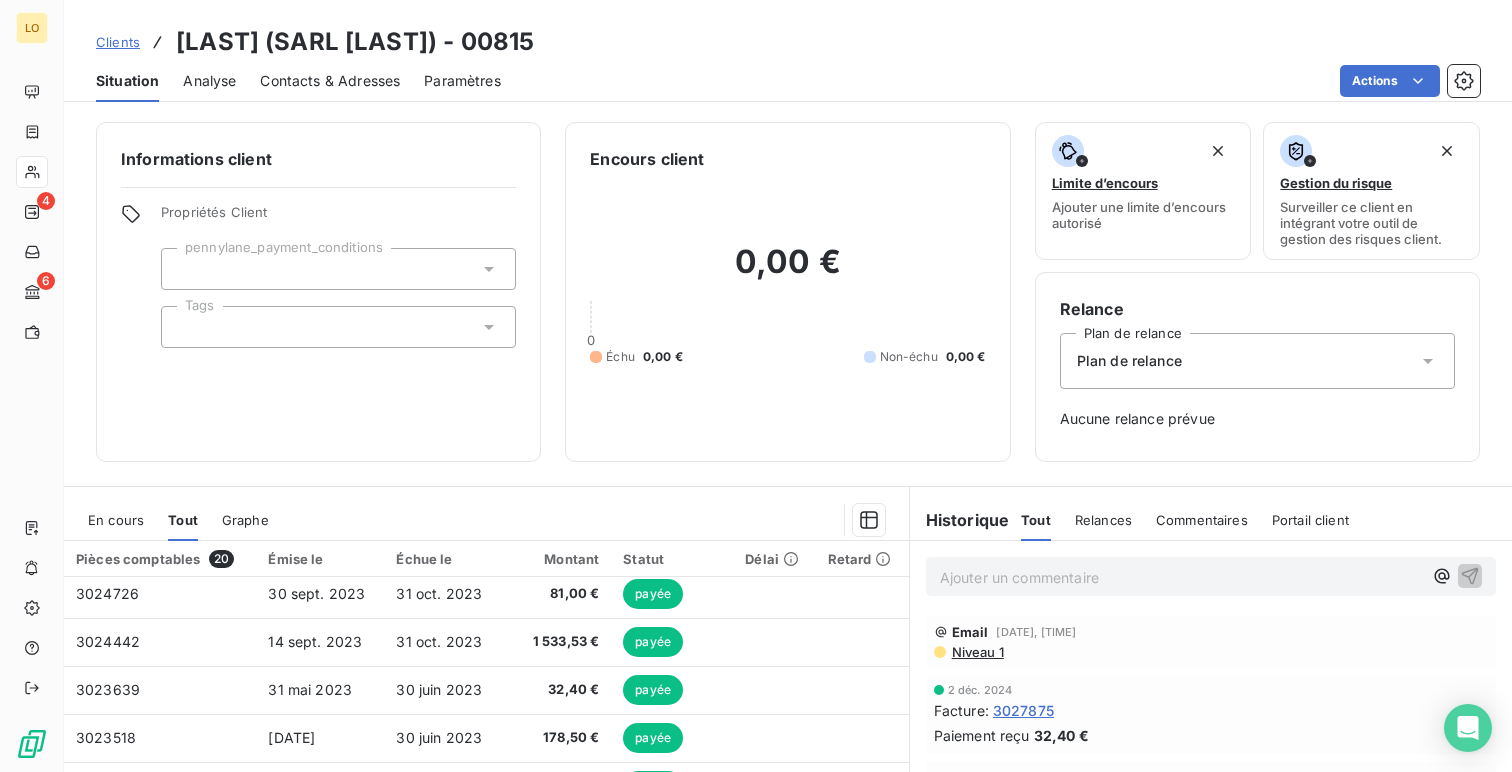 scroll, scrollTop: 0, scrollLeft: 0, axis: both 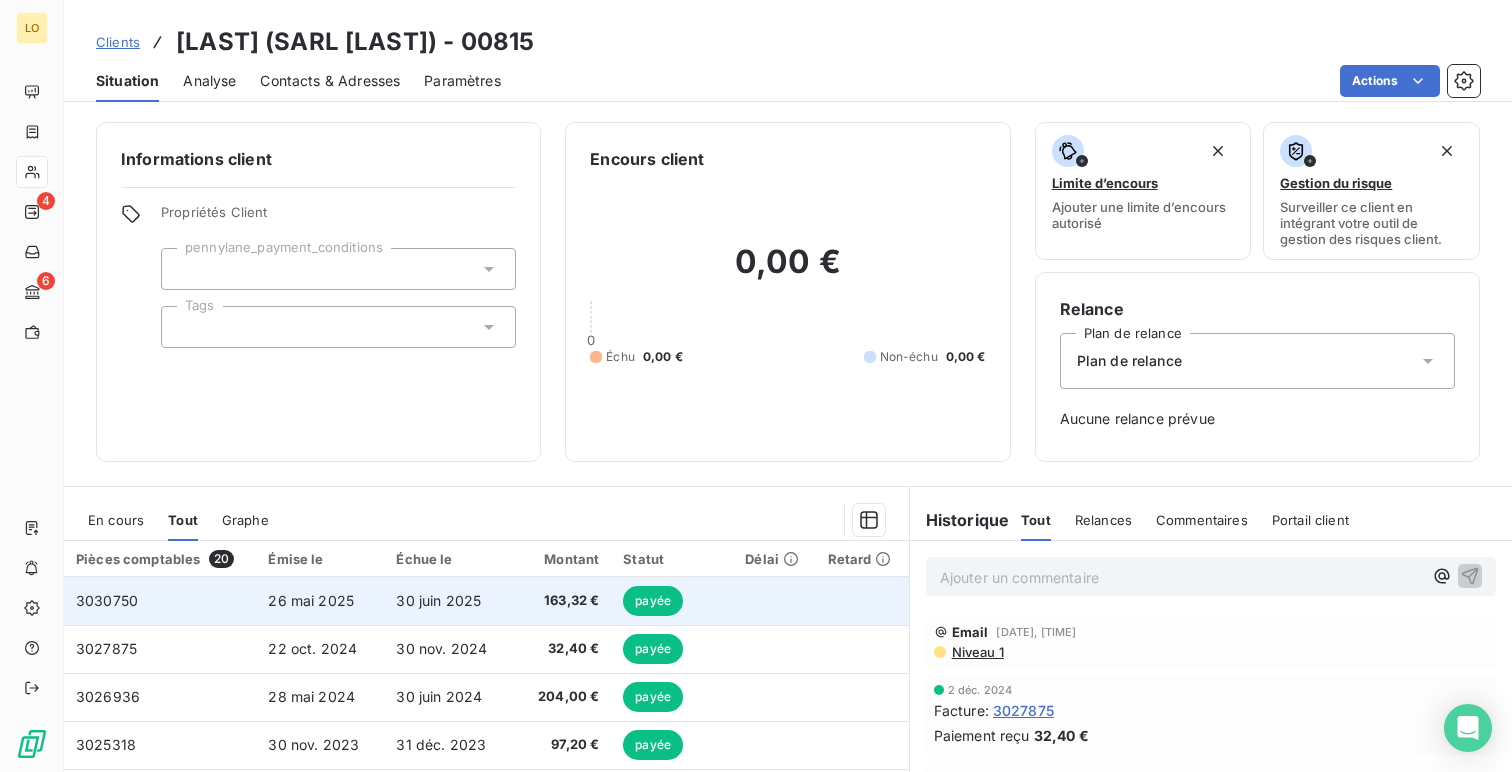 click on "3030750" at bounding box center [160, 601] 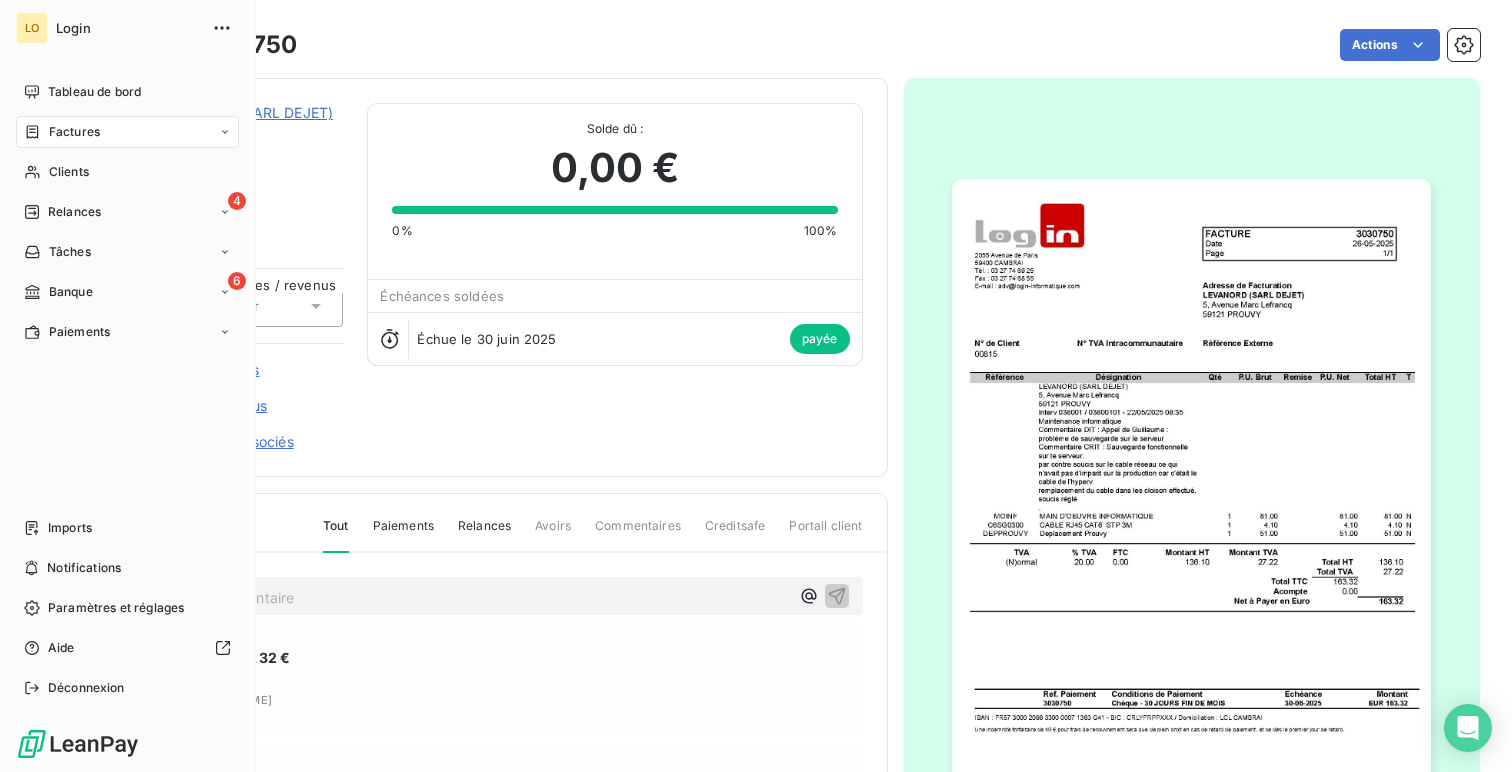 click on "Factures" at bounding box center (127, 132) 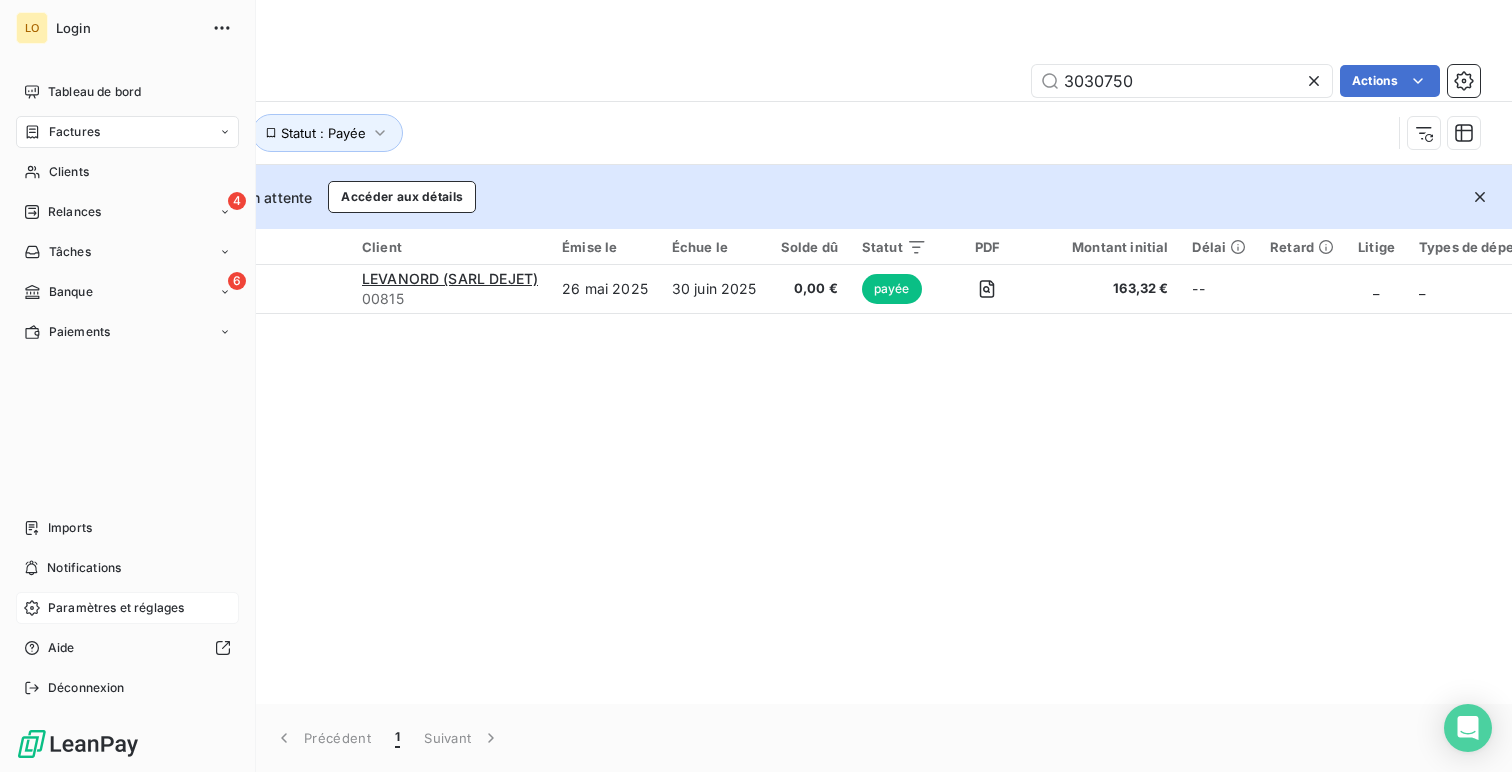 click on "Paramètres et réglages" at bounding box center (116, 608) 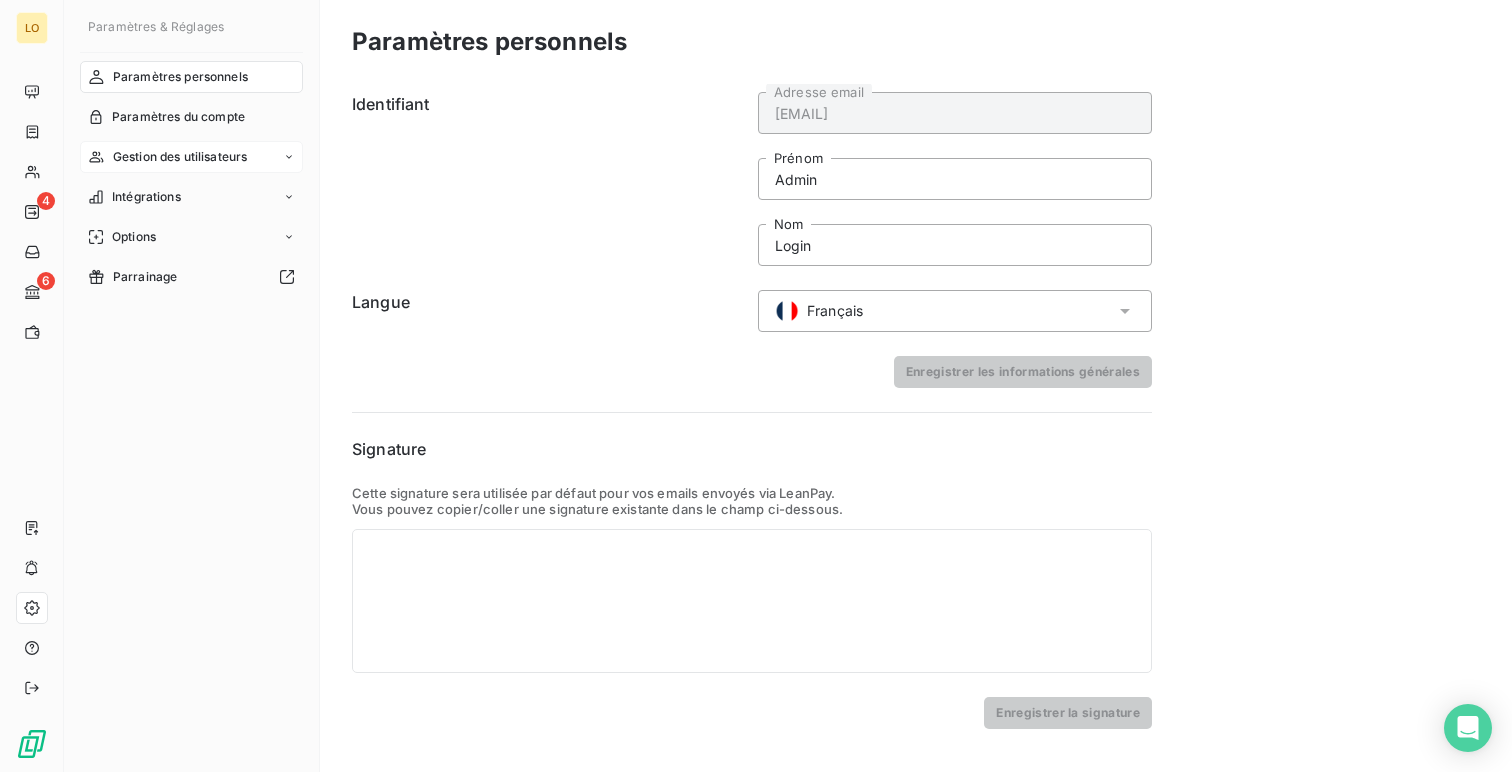 click on "Gestion des utilisateurs" at bounding box center [180, 157] 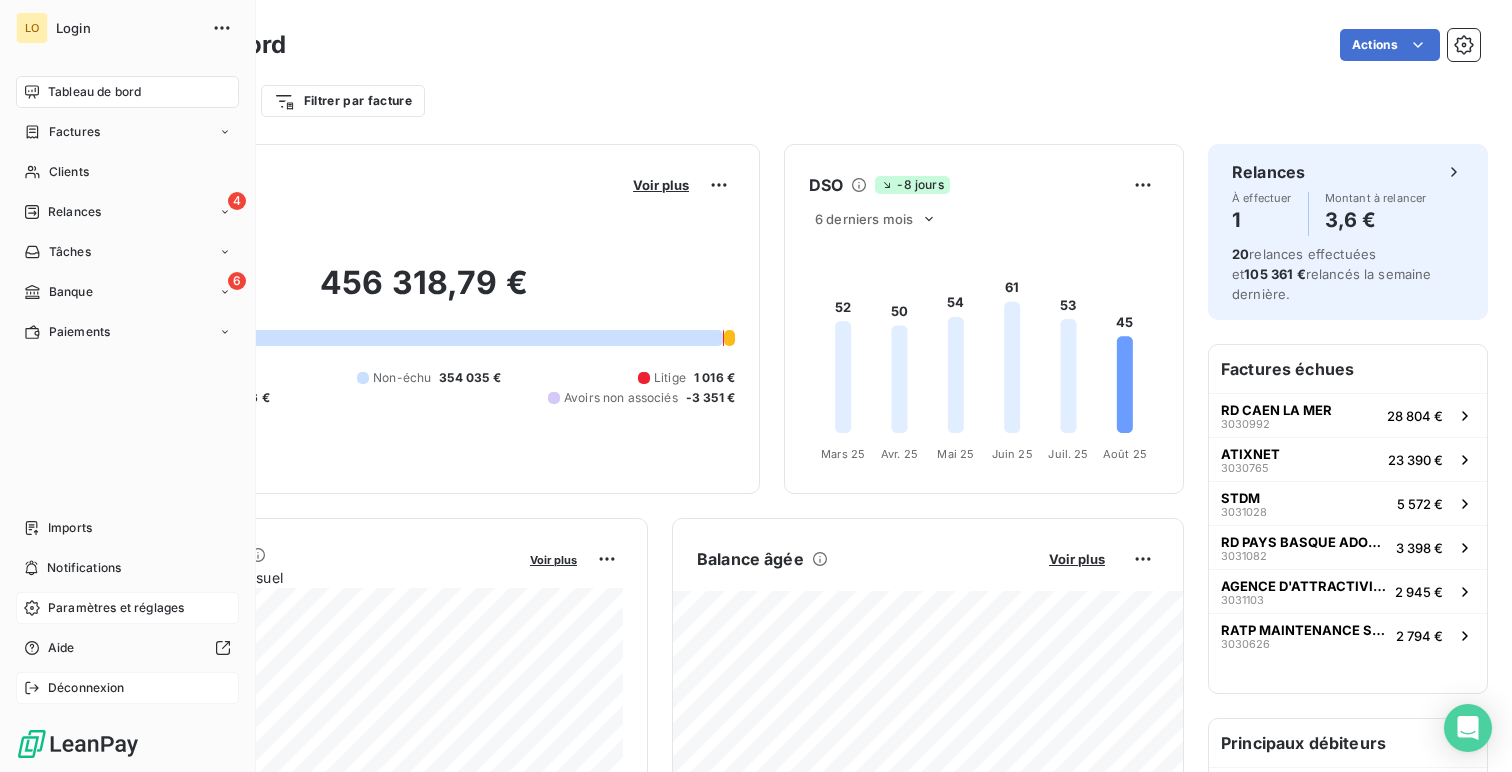 click on "Déconnexion" at bounding box center [86, 688] 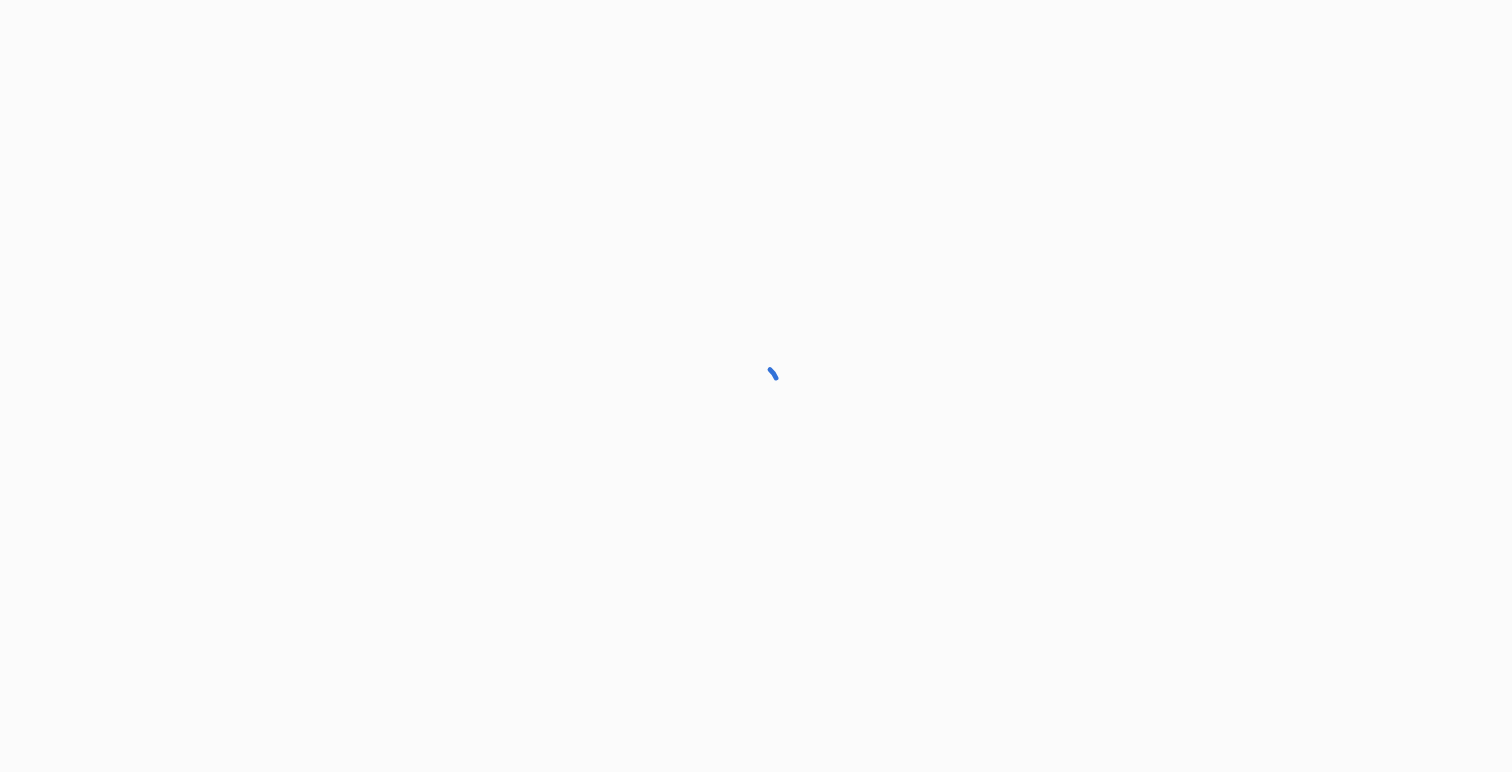 scroll, scrollTop: 0, scrollLeft: 0, axis: both 